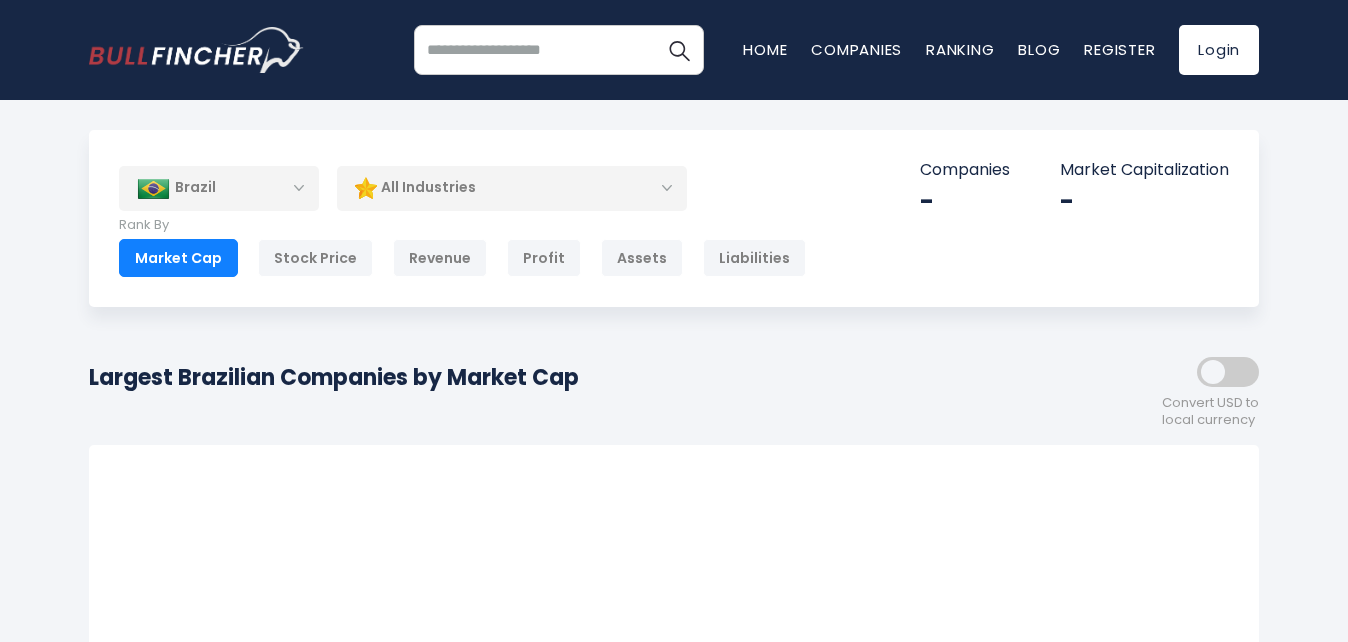 scroll, scrollTop: 0, scrollLeft: 0, axis: both 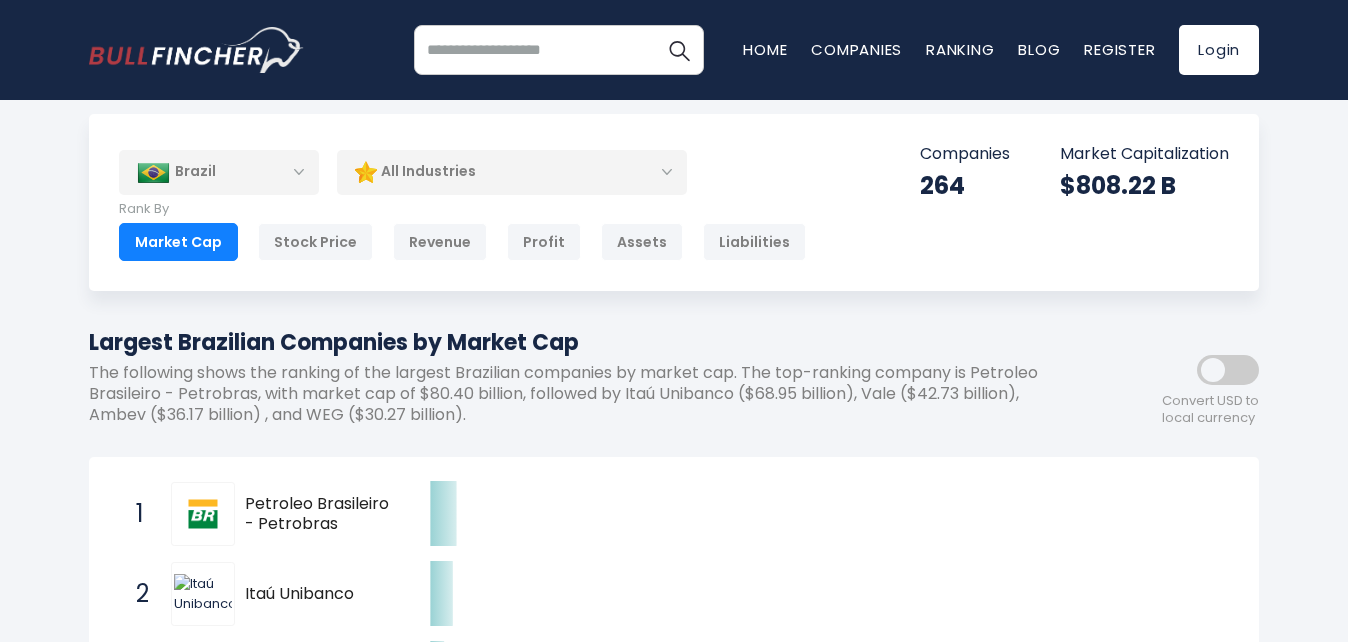 click on "Brazil" at bounding box center [219, 172] 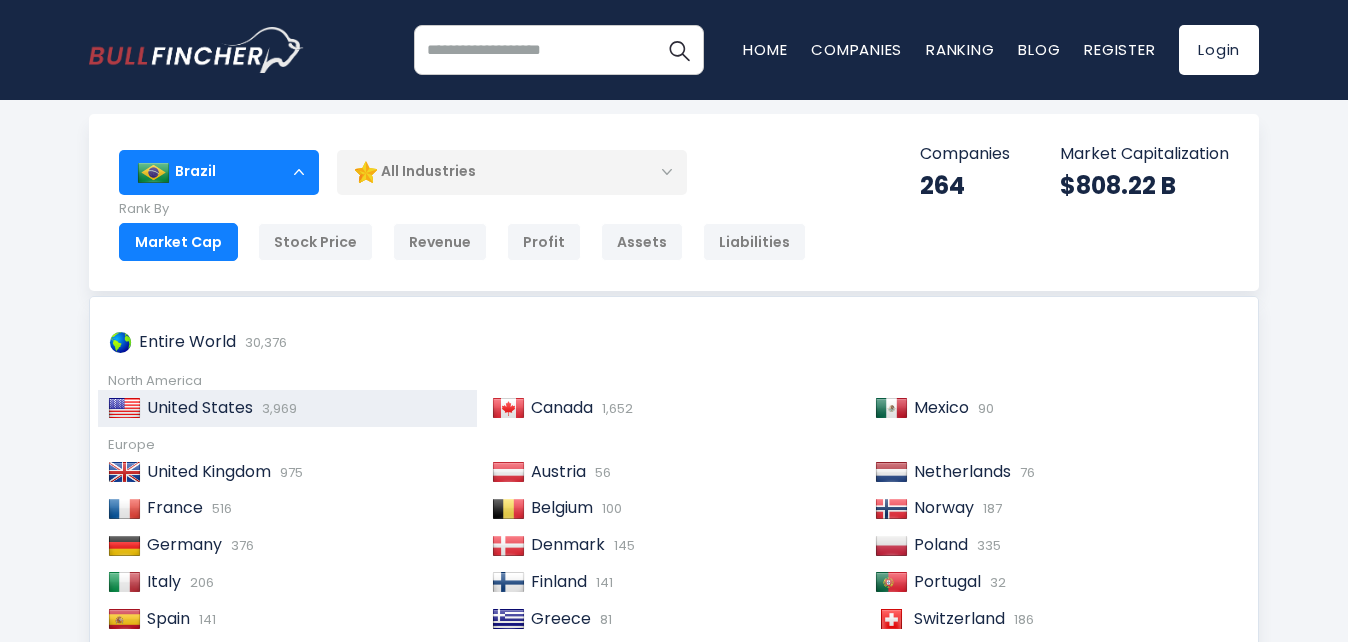 click on "United States" at bounding box center (200, 407) 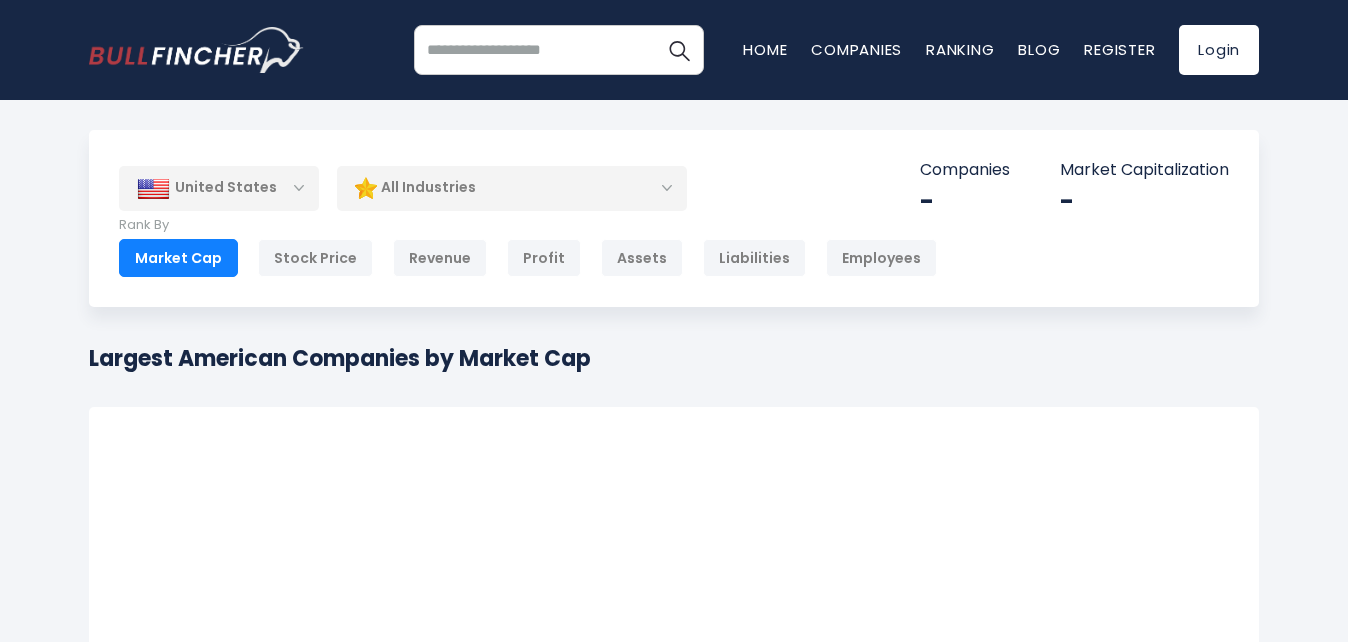 scroll, scrollTop: 0, scrollLeft: 0, axis: both 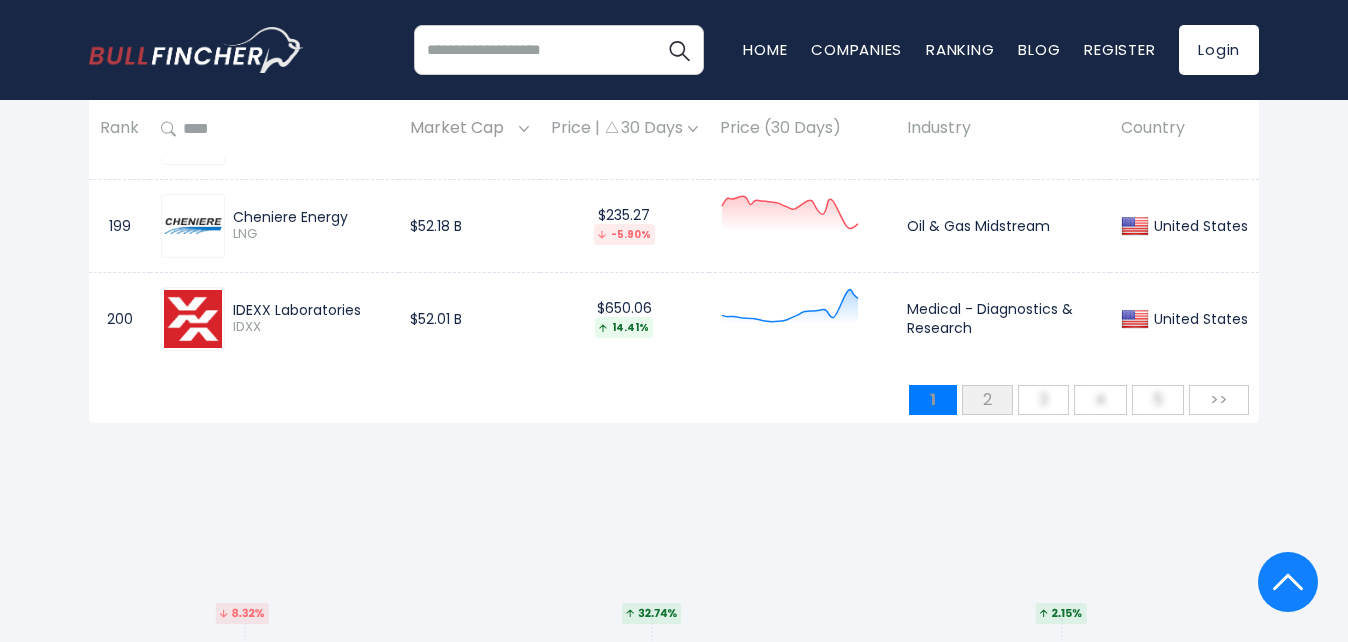 click on "2" at bounding box center (987, 399) 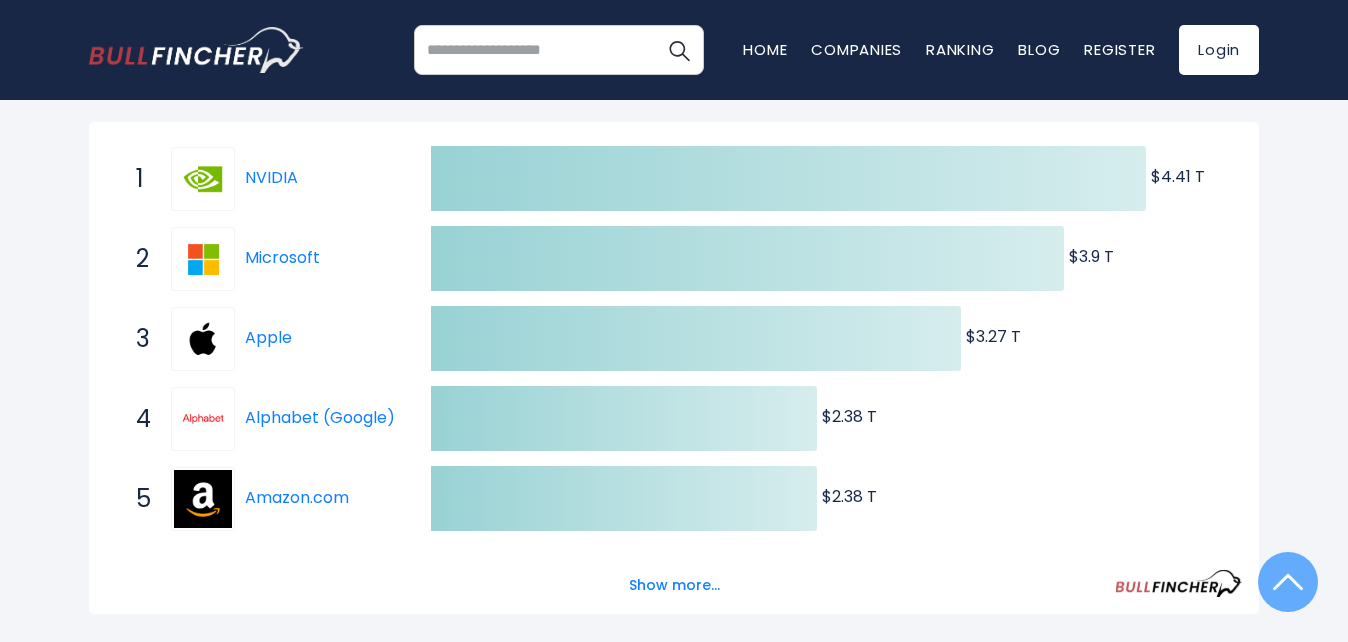 scroll, scrollTop: 0, scrollLeft: 0, axis: both 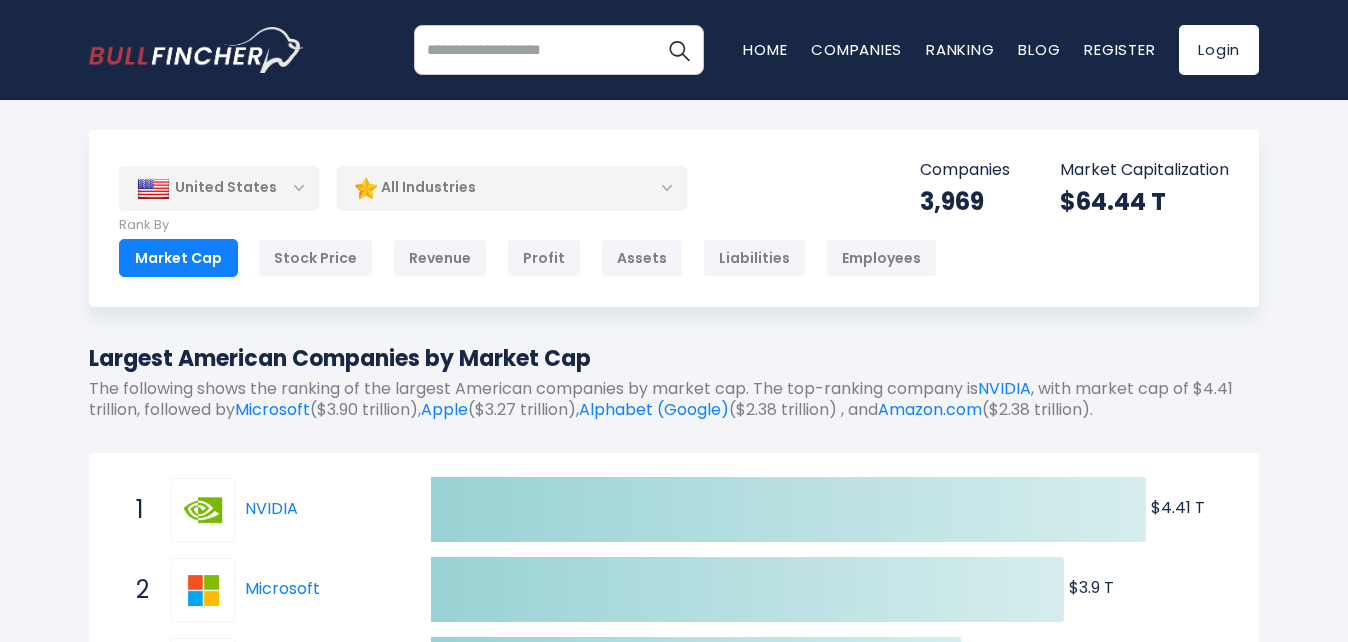 click on "All Industries" at bounding box center [512, 188] 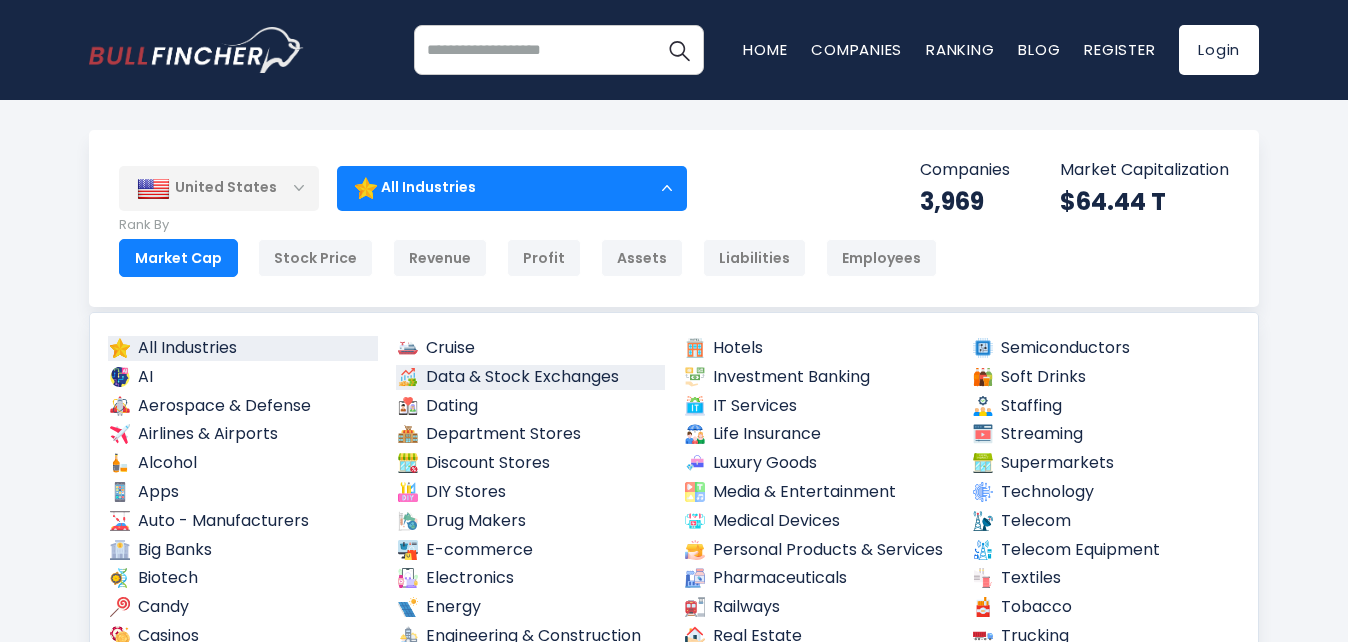 scroll, scrollTop: 0, scrollLeft: 0, axis: both 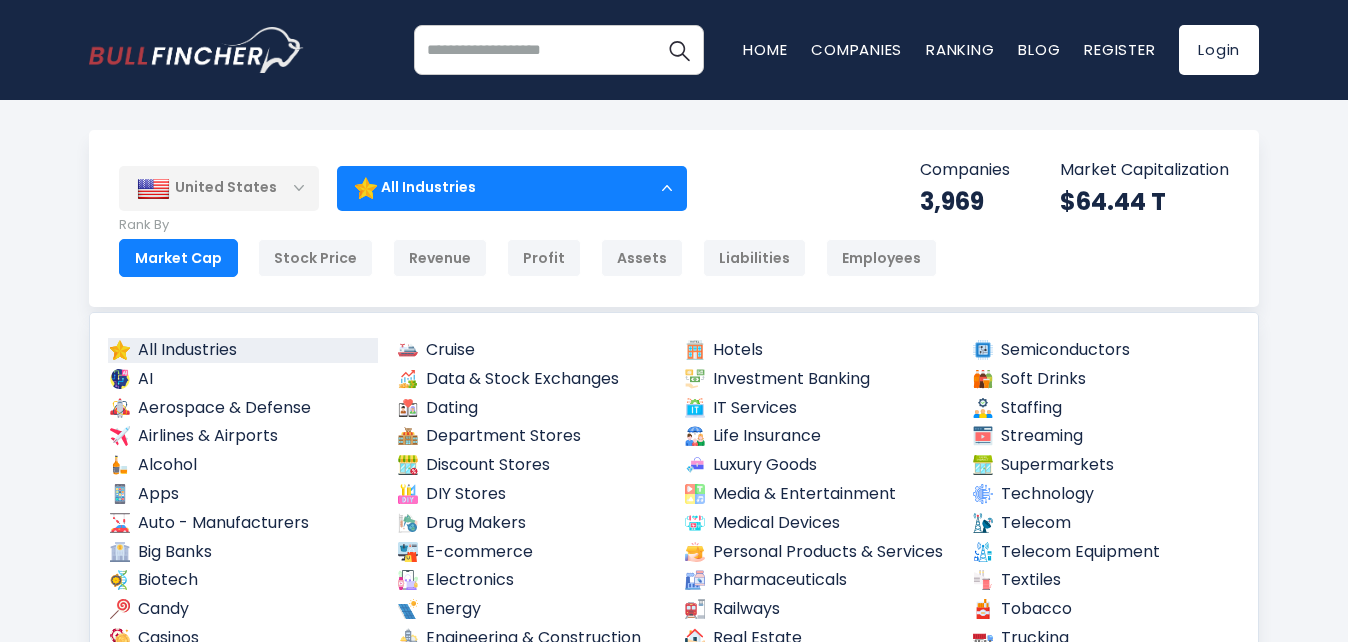 click on "United States" at bounding box center [219, 188] 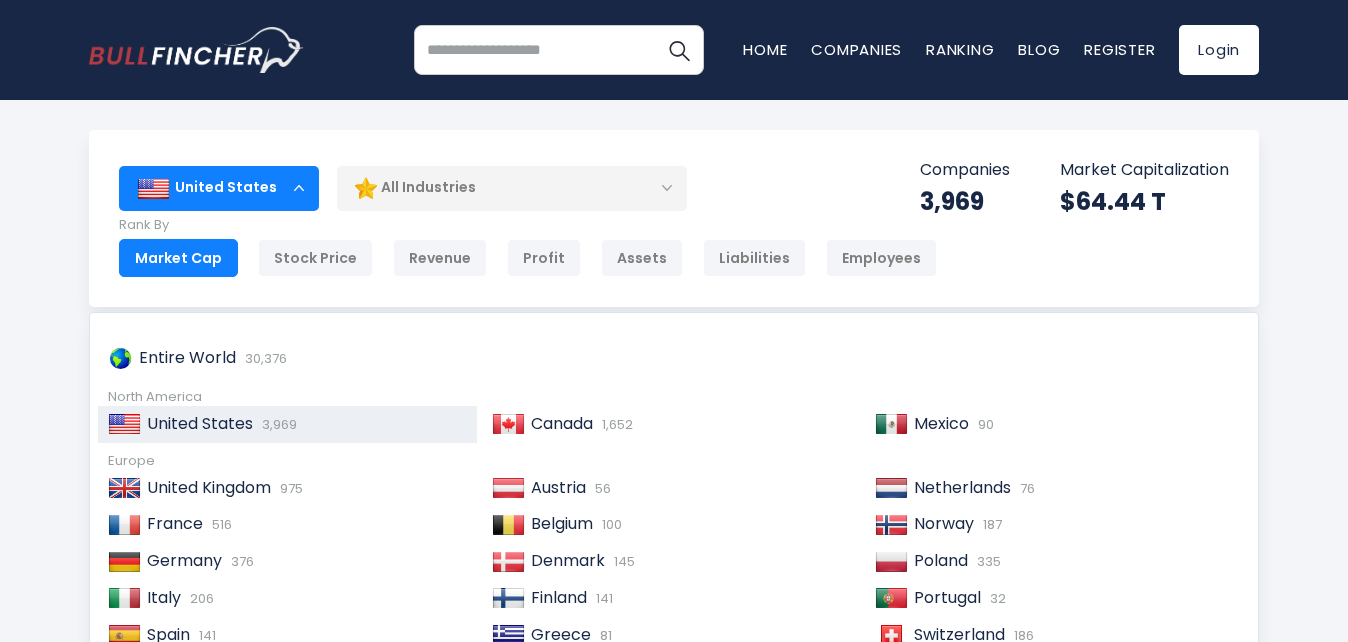 click on "United States" at bounding box center (219, 188) 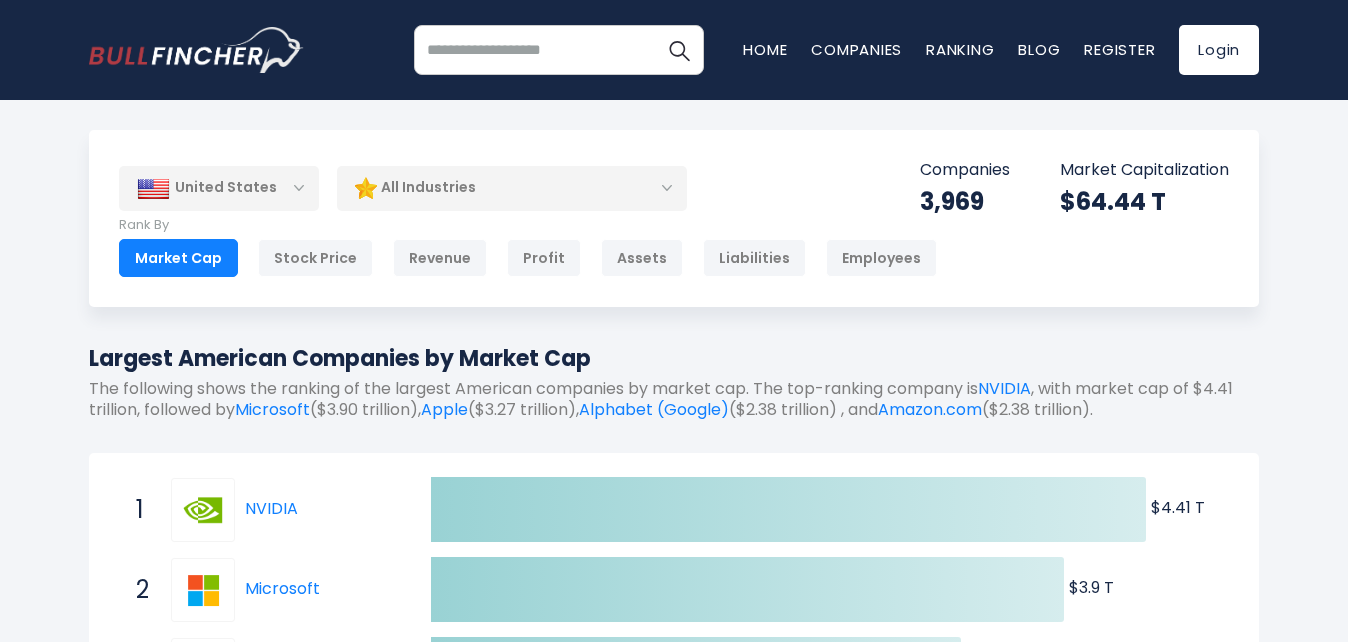 click on "United States" at bounding box center [219, 188] 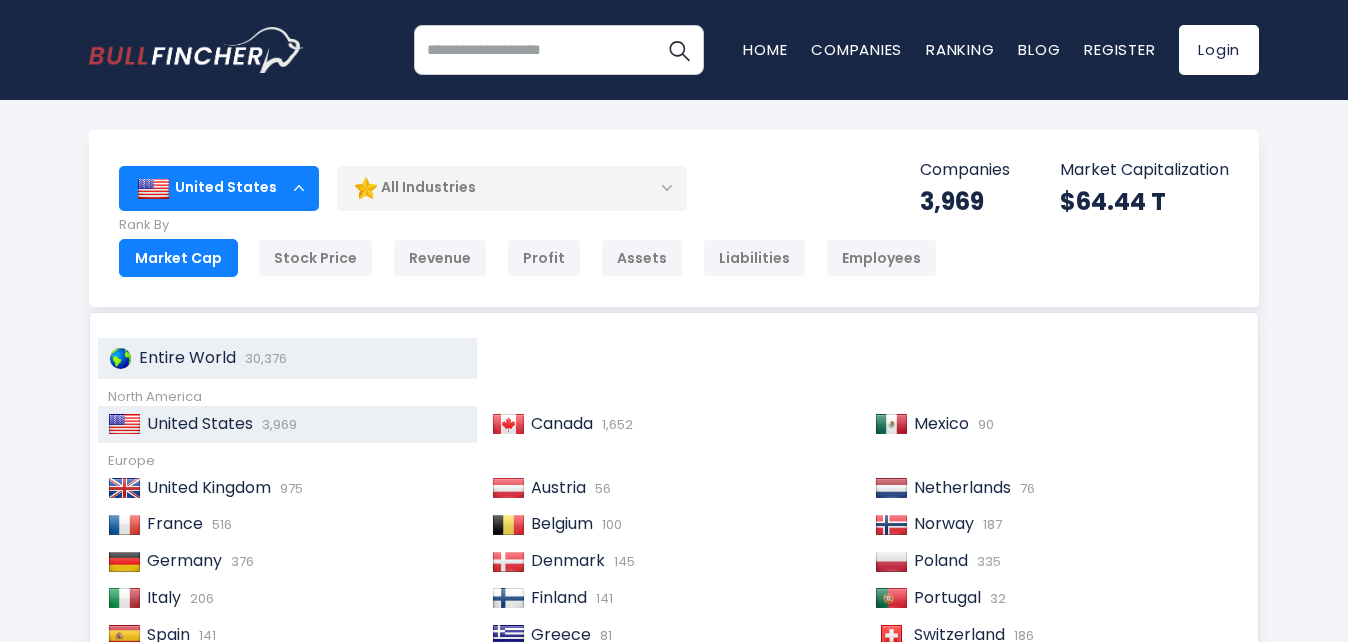 click on "Entire World" at bounding box center [187, 357] 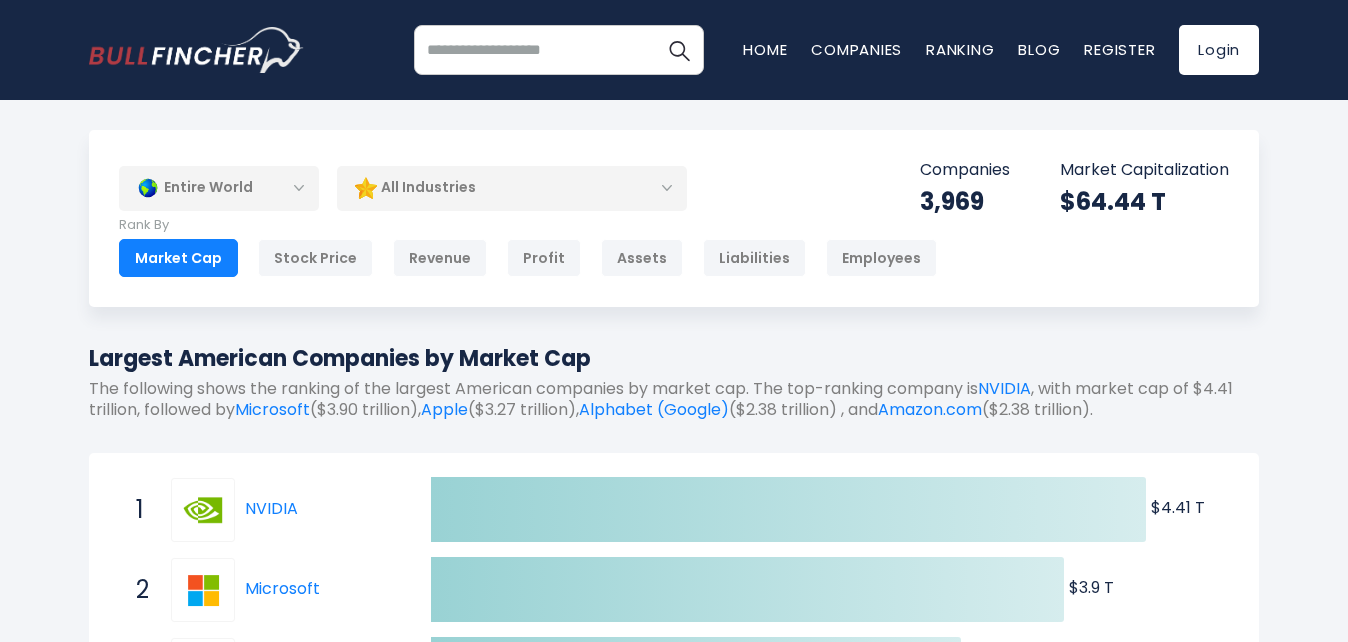 click on "All Industries" at bounding box center [512, 188] 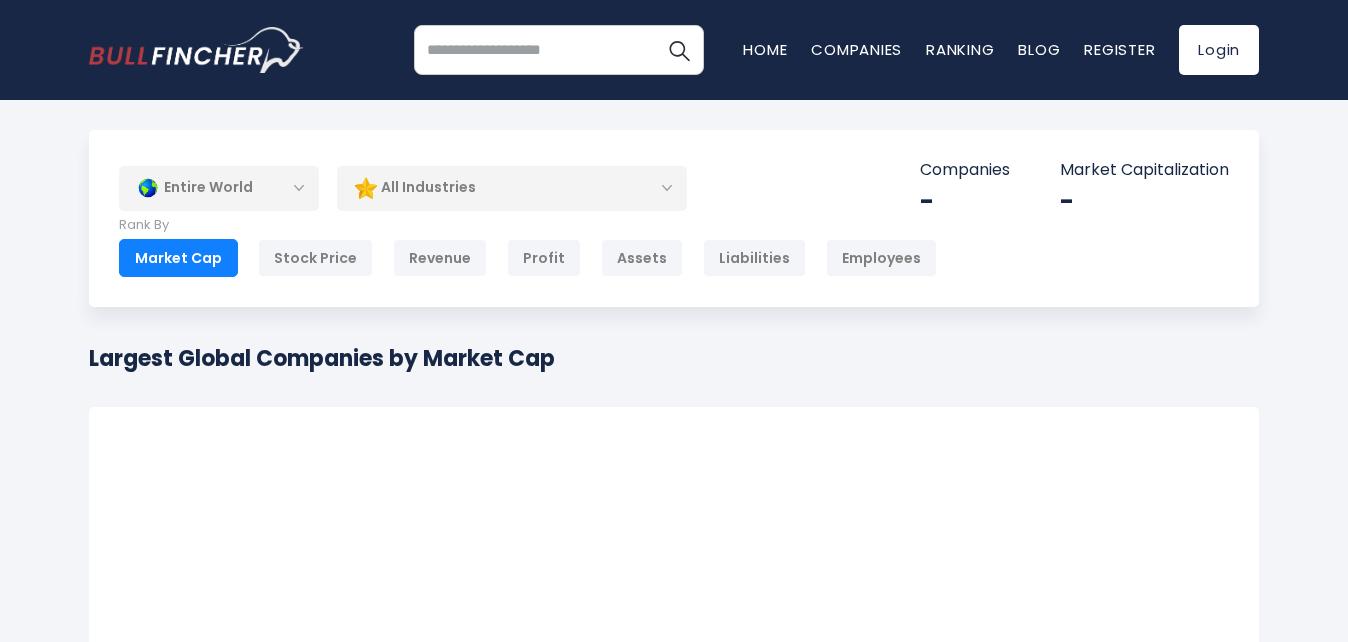 scroll, scrollTop: 0, scrollLeft: 0, axis: both 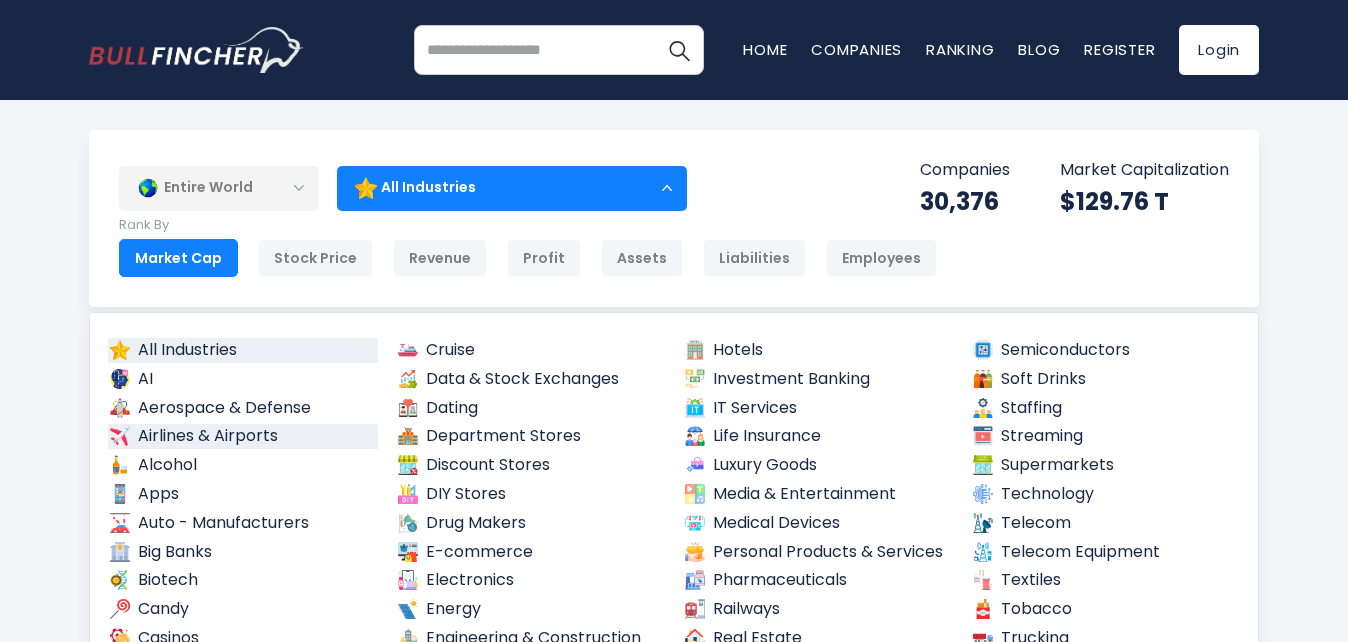 click on "Airlines & Airports" at bounding box center [243, 436] 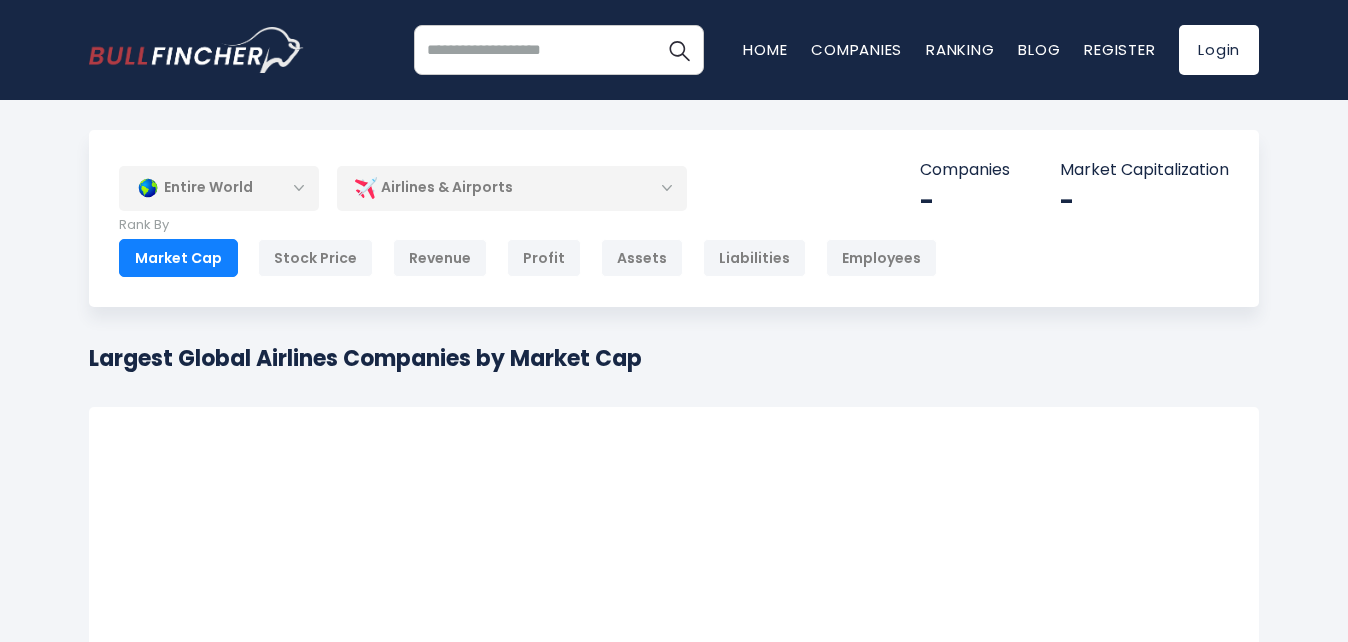 scroll, scrollTop: 0, scrollLeft: 0, axis: both 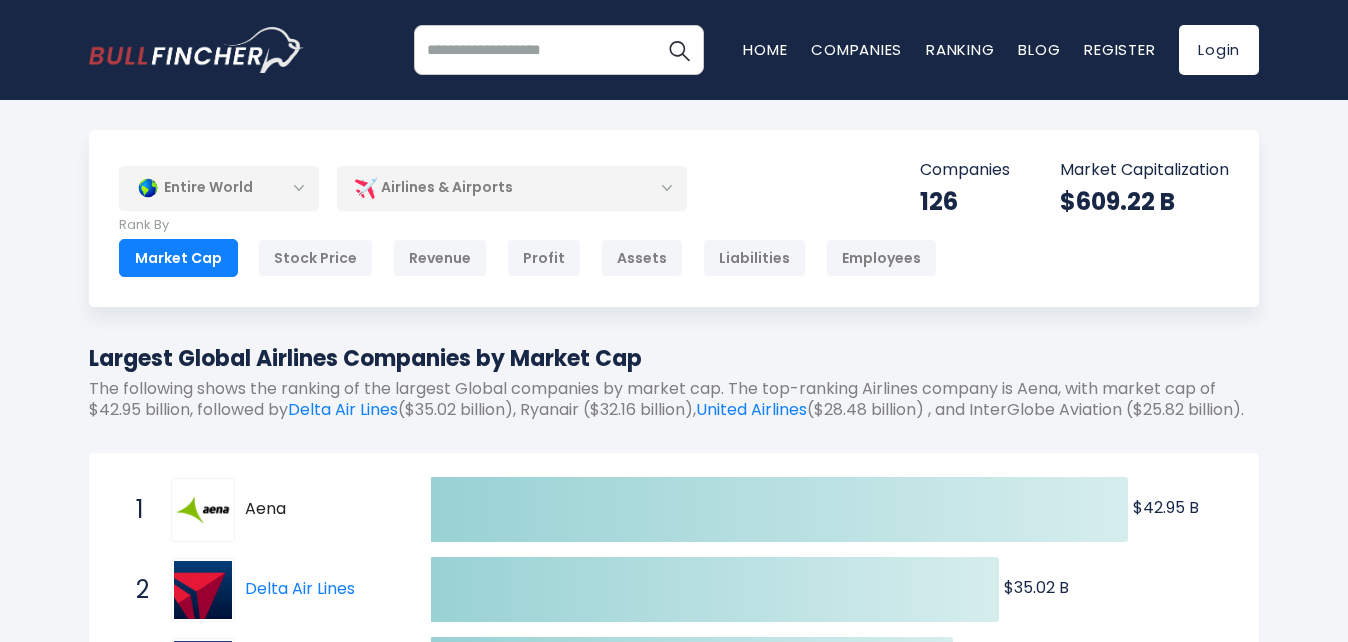 click on "Airlines & Airports" at bounding box center [512, 188] 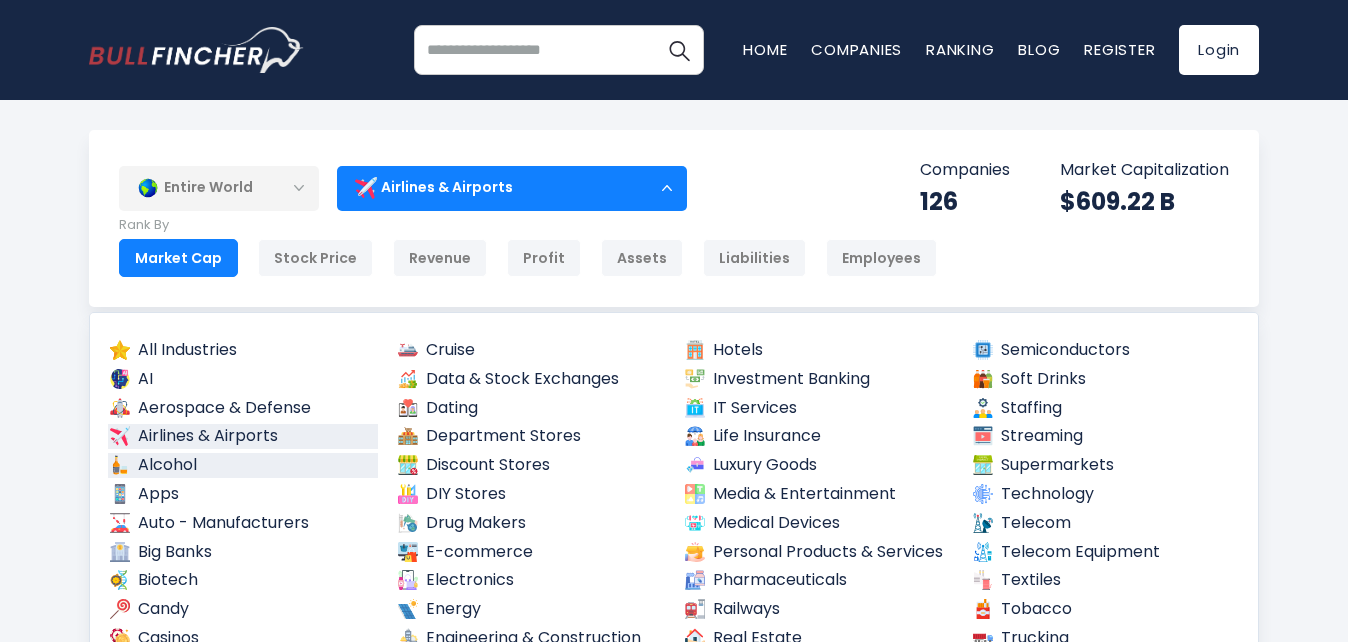 click on "Alcohol" at bounding box center [243, 465] 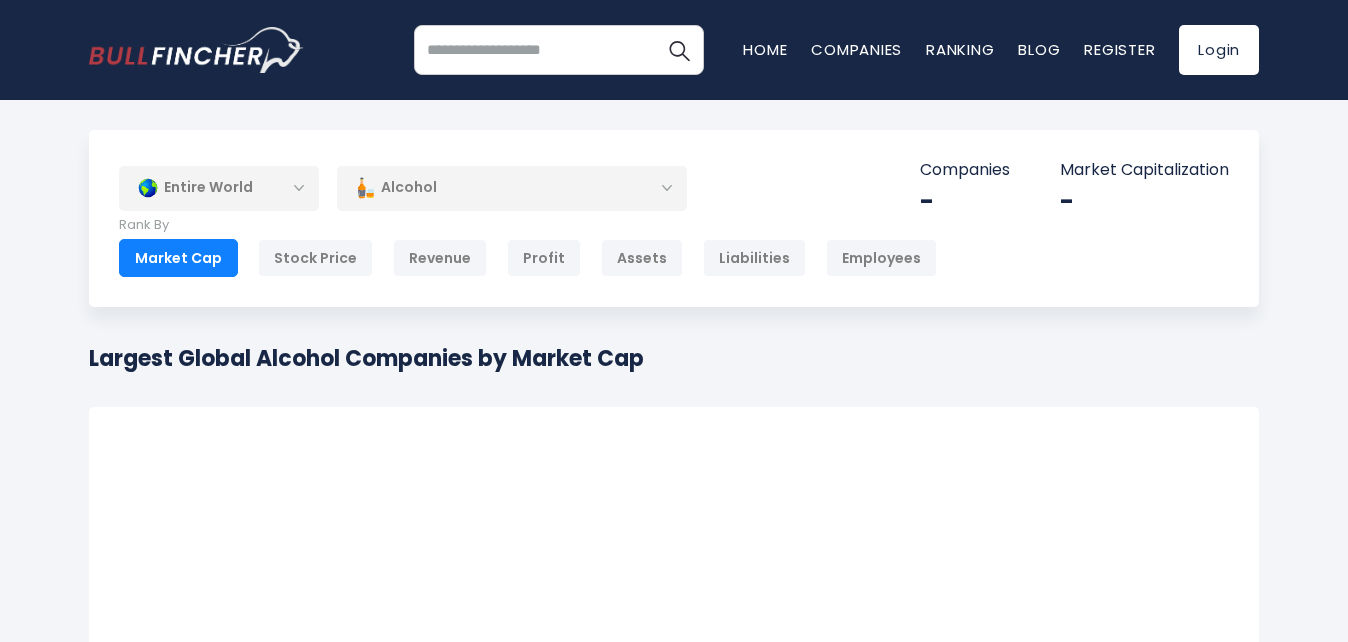 scroll, scrollTop: 0, scrollLeft: 0, axis: both 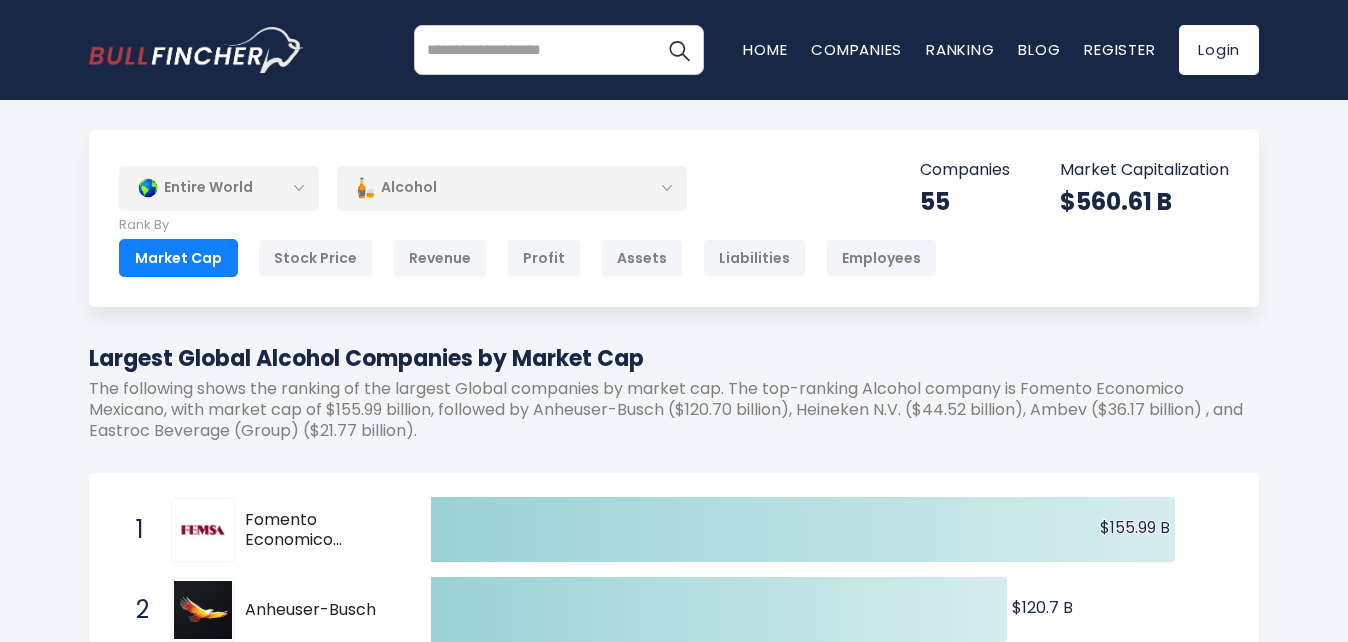 click on "Alcohol" at bounding box center (512, 188) 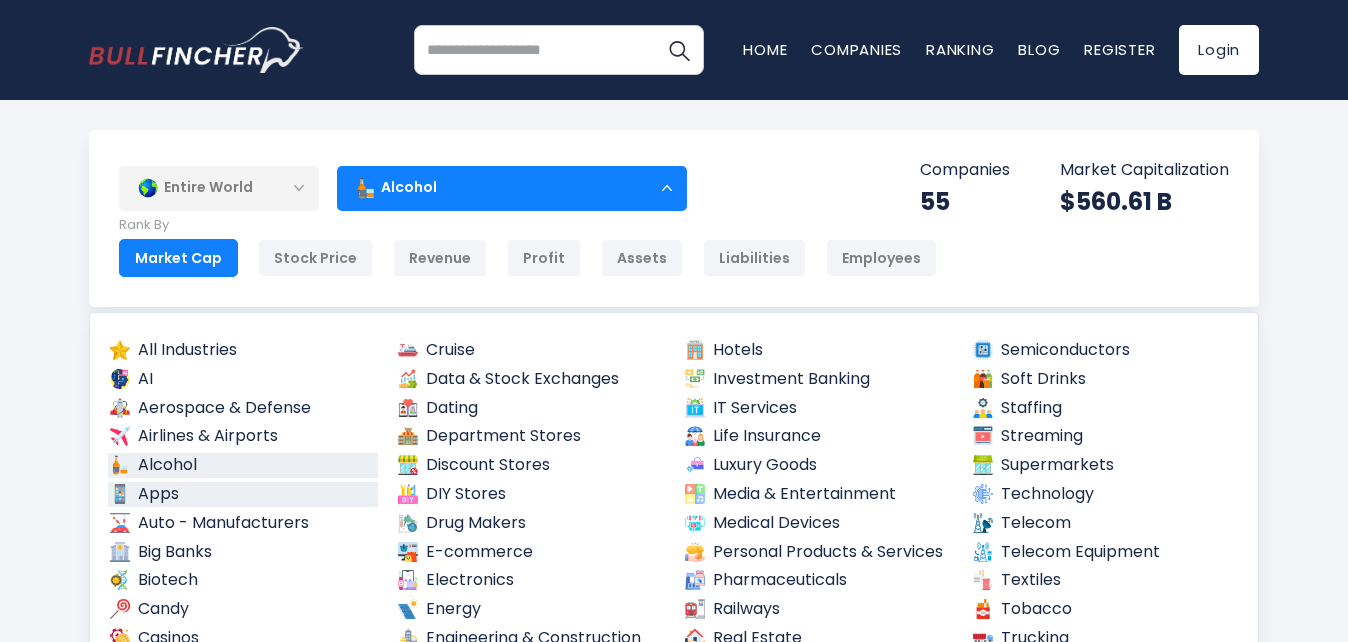 scroll, scrollTop: 100, scrollLeft: 0, axis: vertical 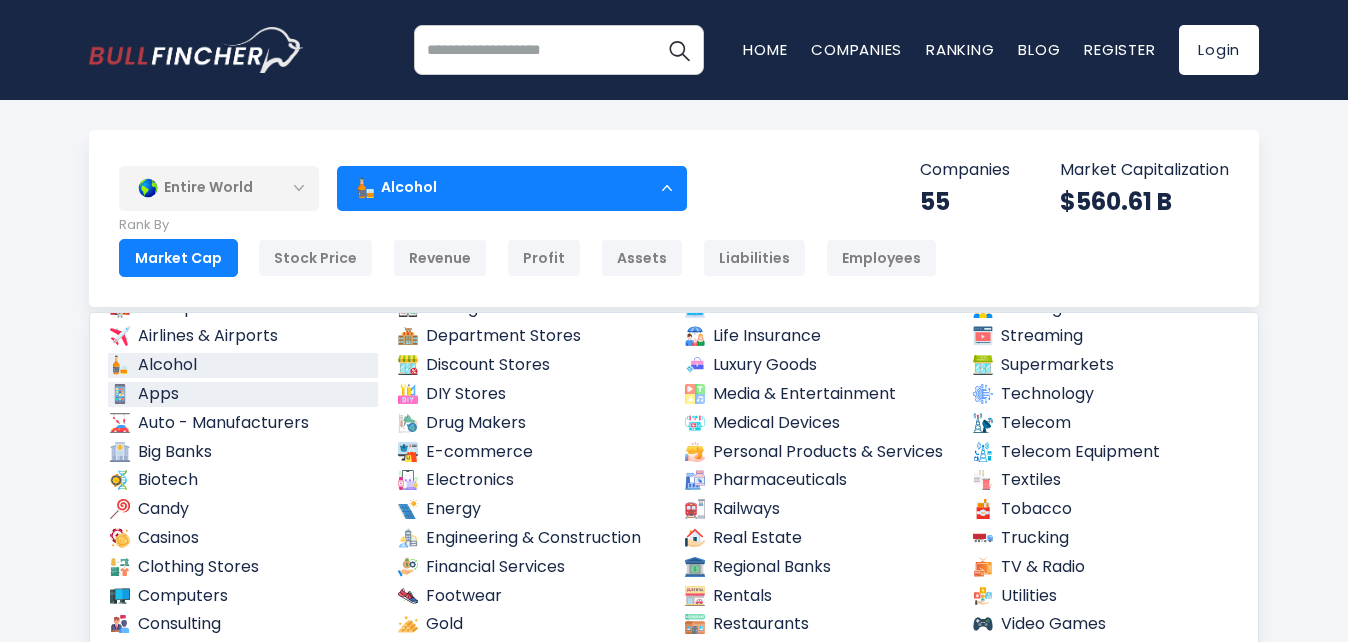 click on "Apps" at bounding box center [243, 394] 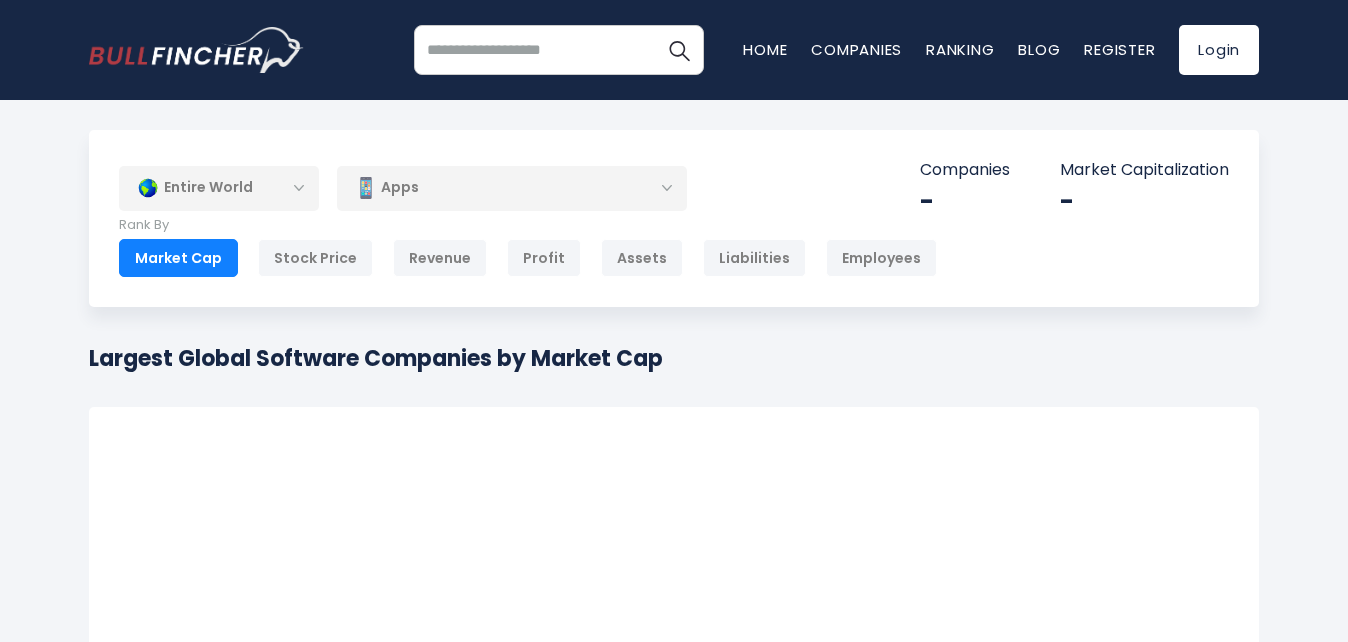 scroll, scrollTop: 0, scrollLeft: 0, axis: both 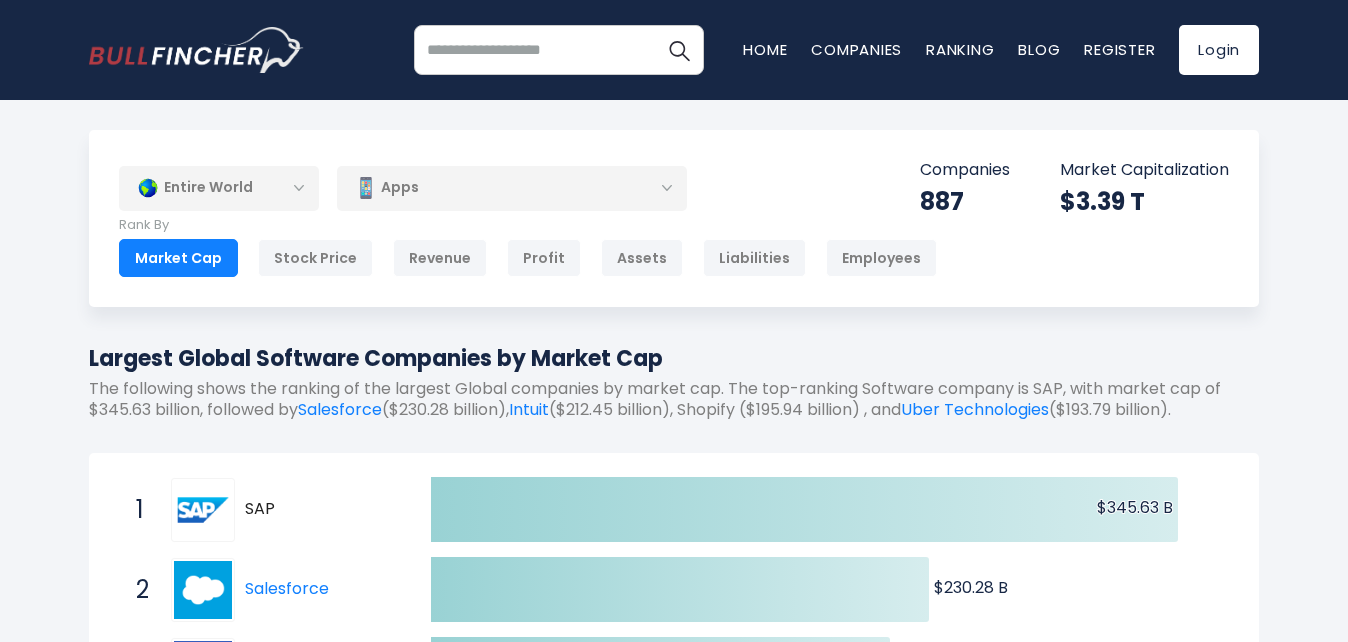 click on "Apps" at bounding box center (512, 188) 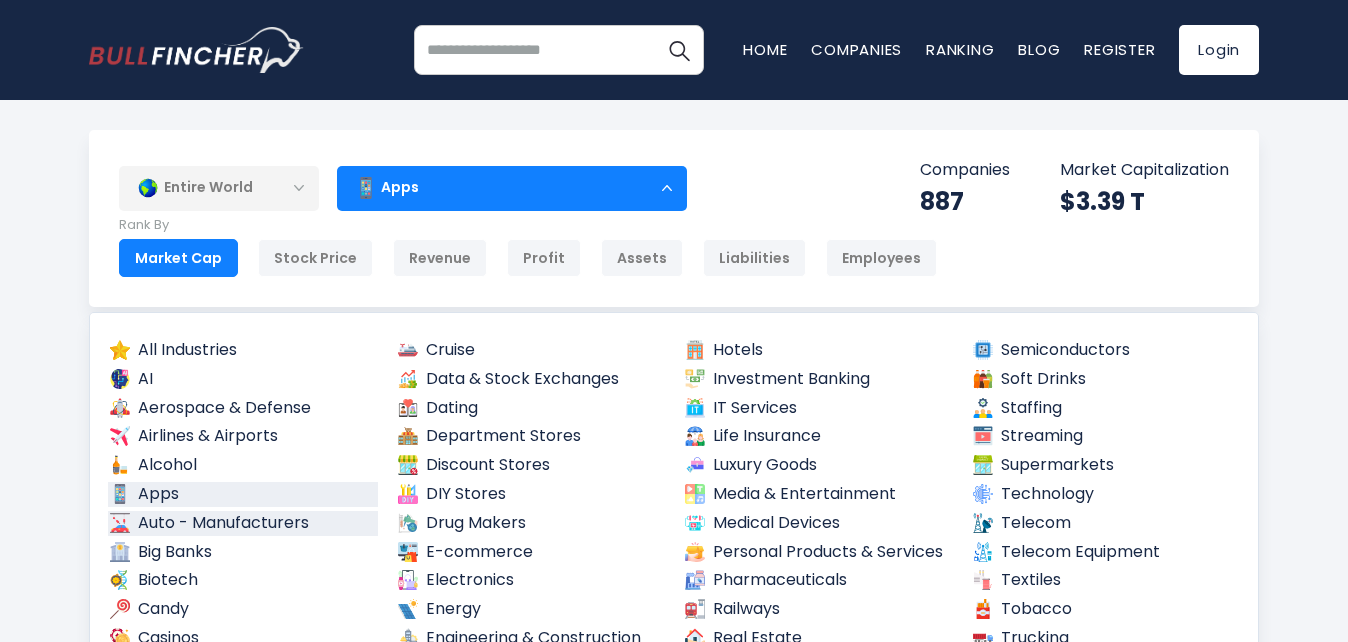click on "Auto - Manufacturers" at bounding box center (243, 523) 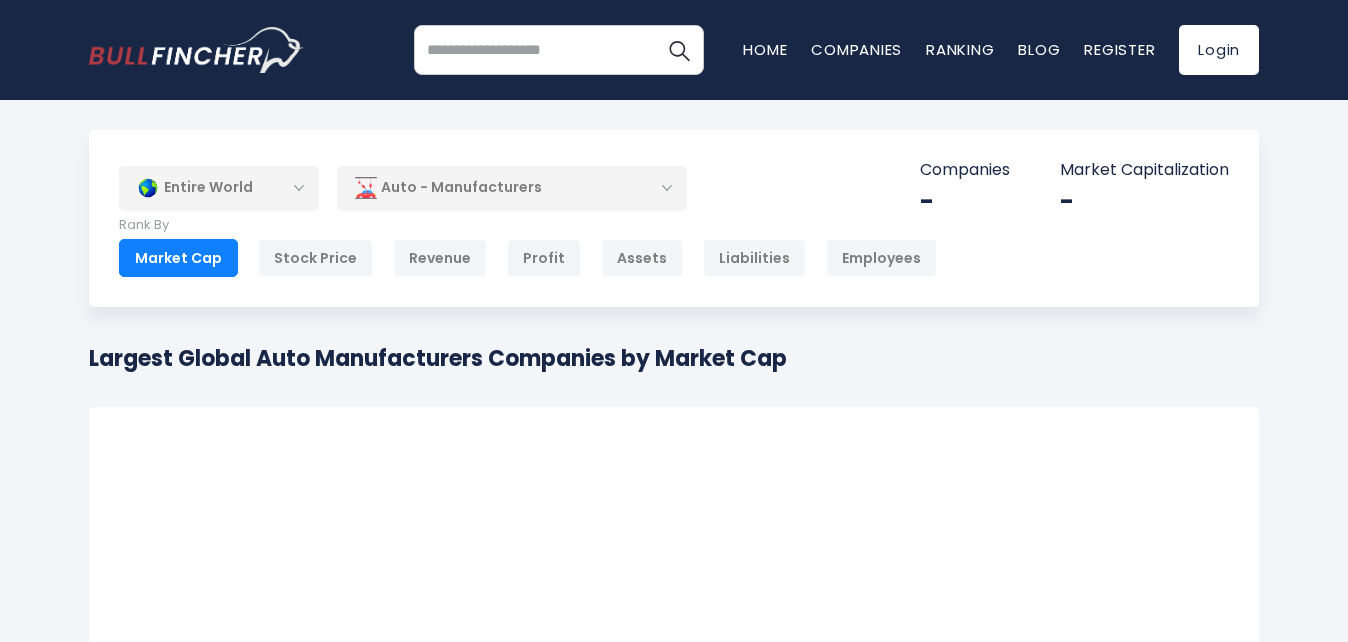 scroll, scrollTop: 0, scrollLeft: 0, axis: both 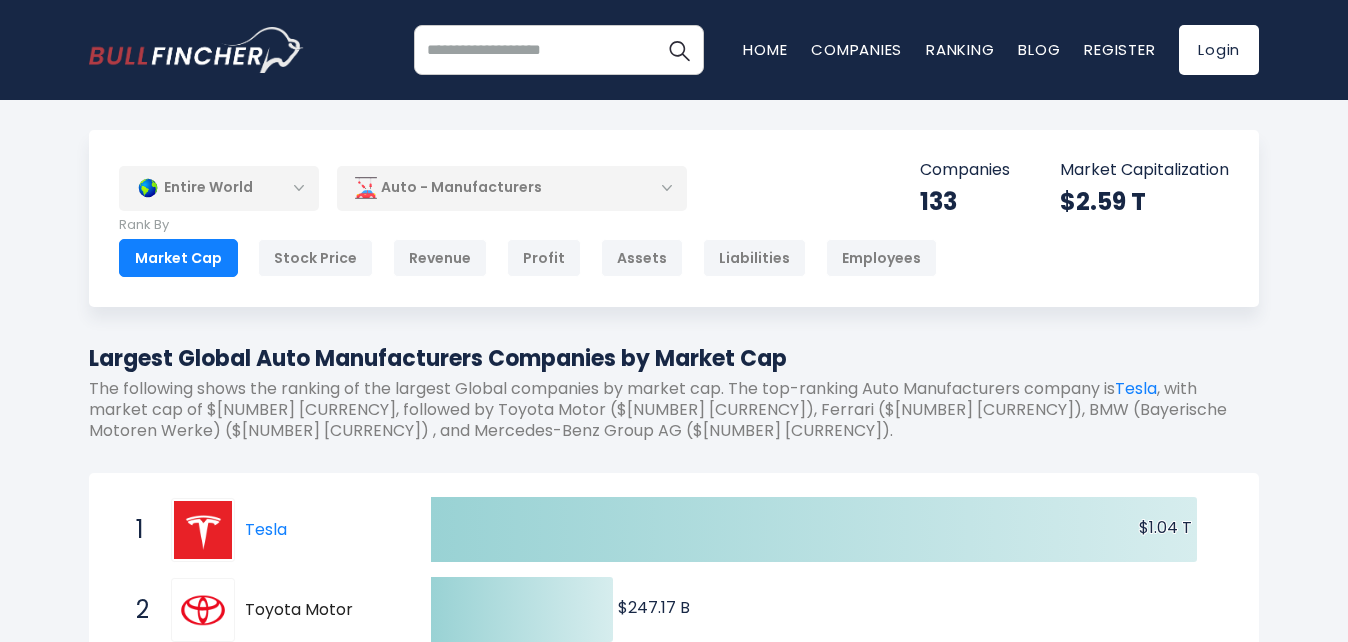 click on "Auto - Manufacturers" at bounding box center (512, 188) 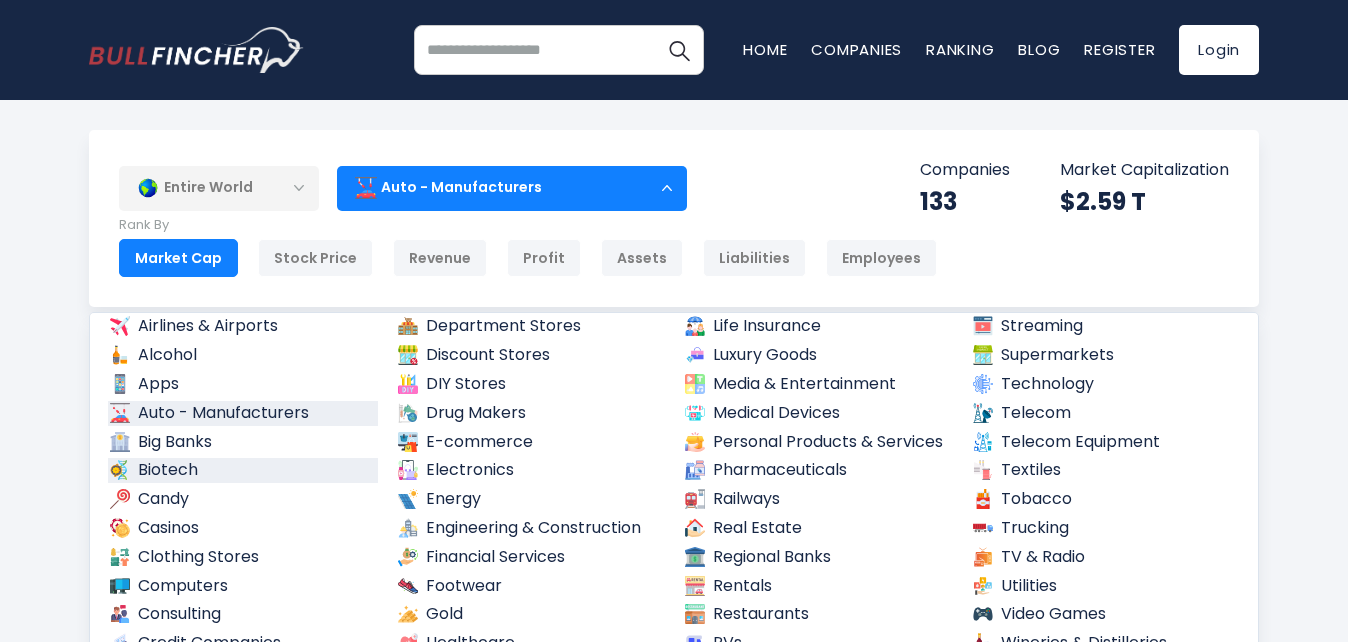 scroll, scrollTop: 210, scrollLeft: 0, axis: vertical 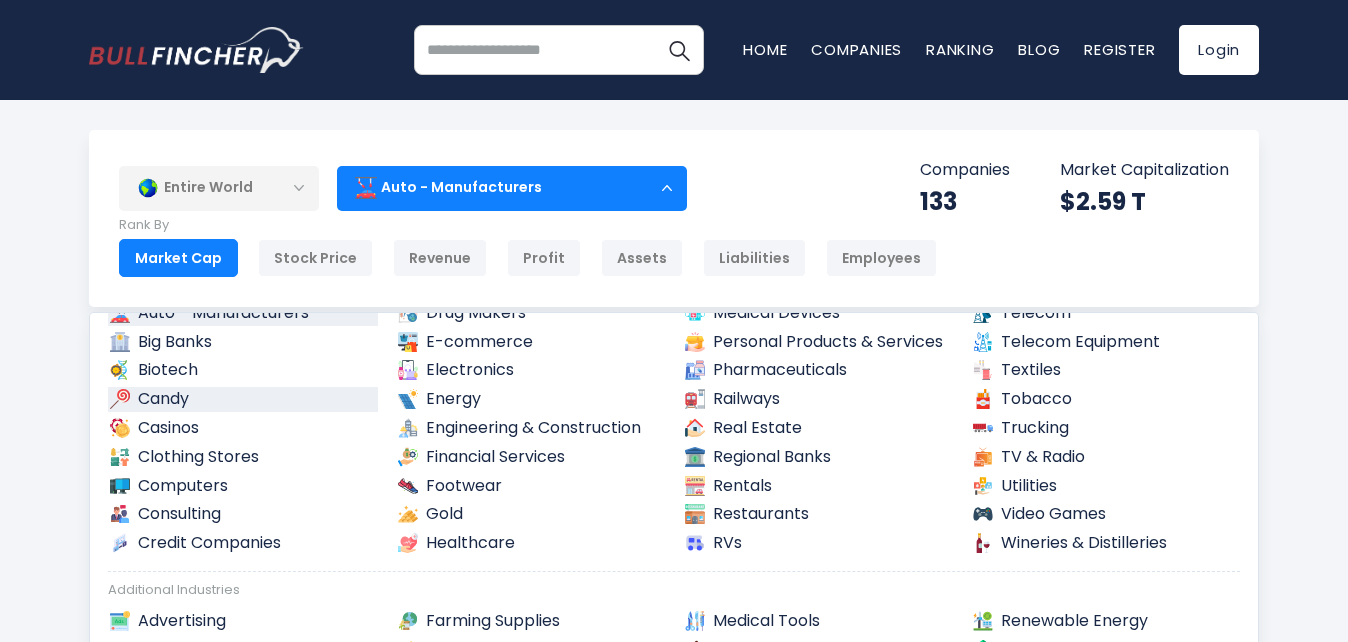 click on "Candy" at bounding box center (243, 399) 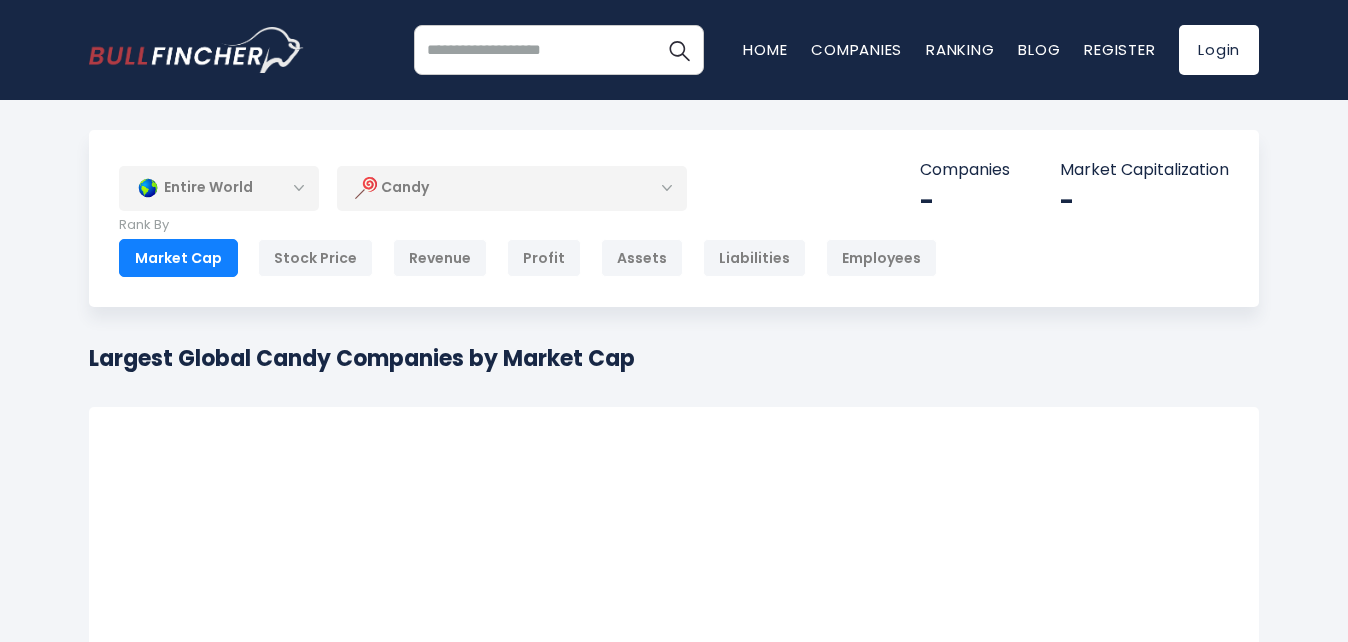 scroll, scrollTop: 0, scrollLeft: 0, axis: both 